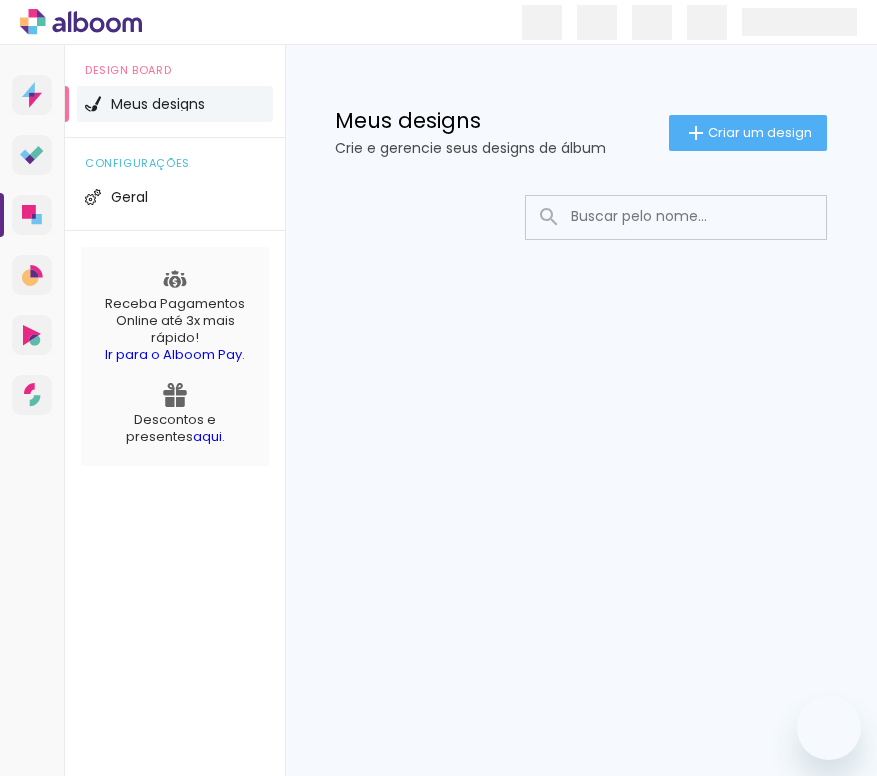 scroll, scrollTop: 0, scrollLeft: 0, axis: both 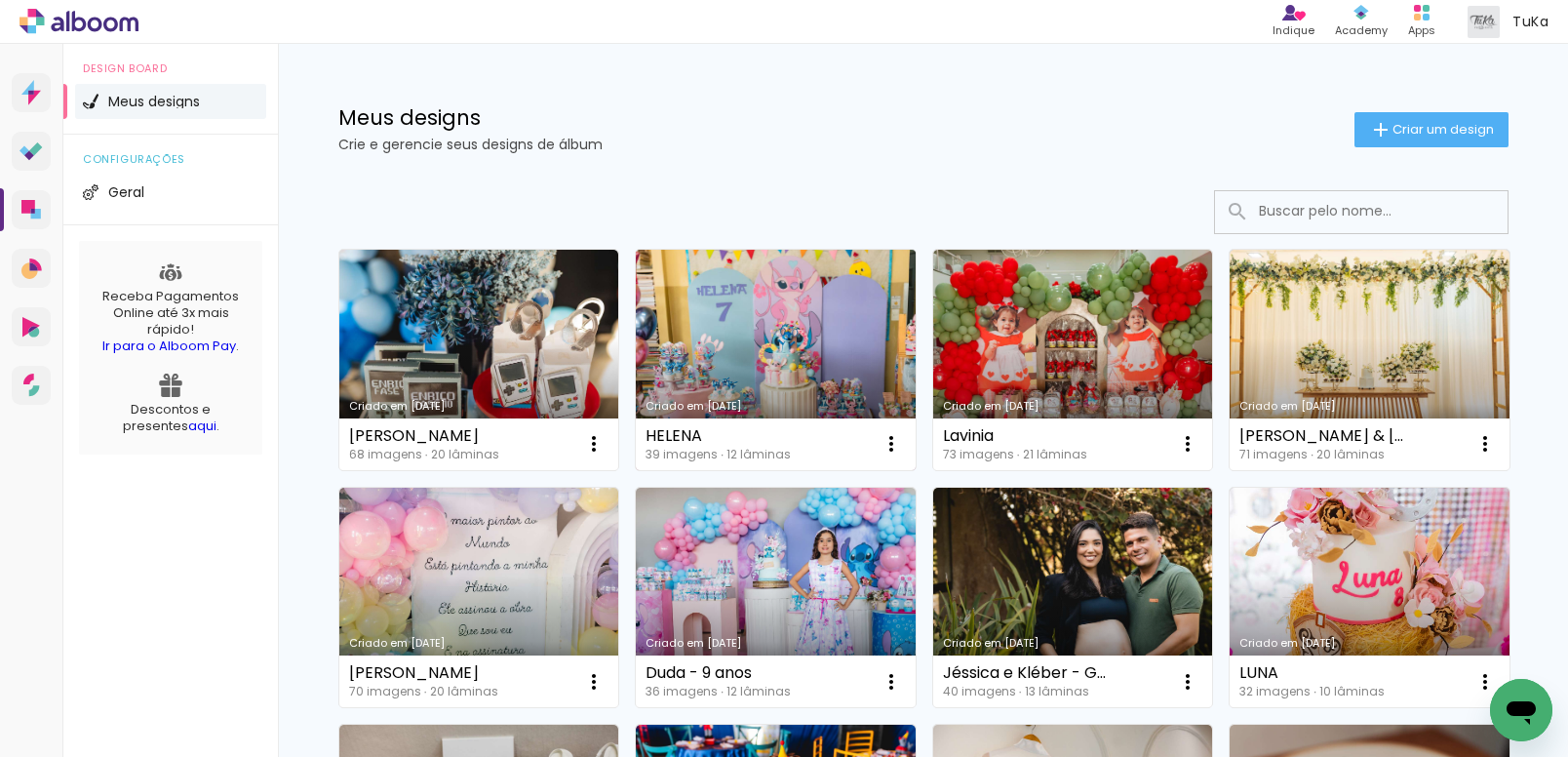 click on "Criado em [DATE]" at bounding box center [775, 360] 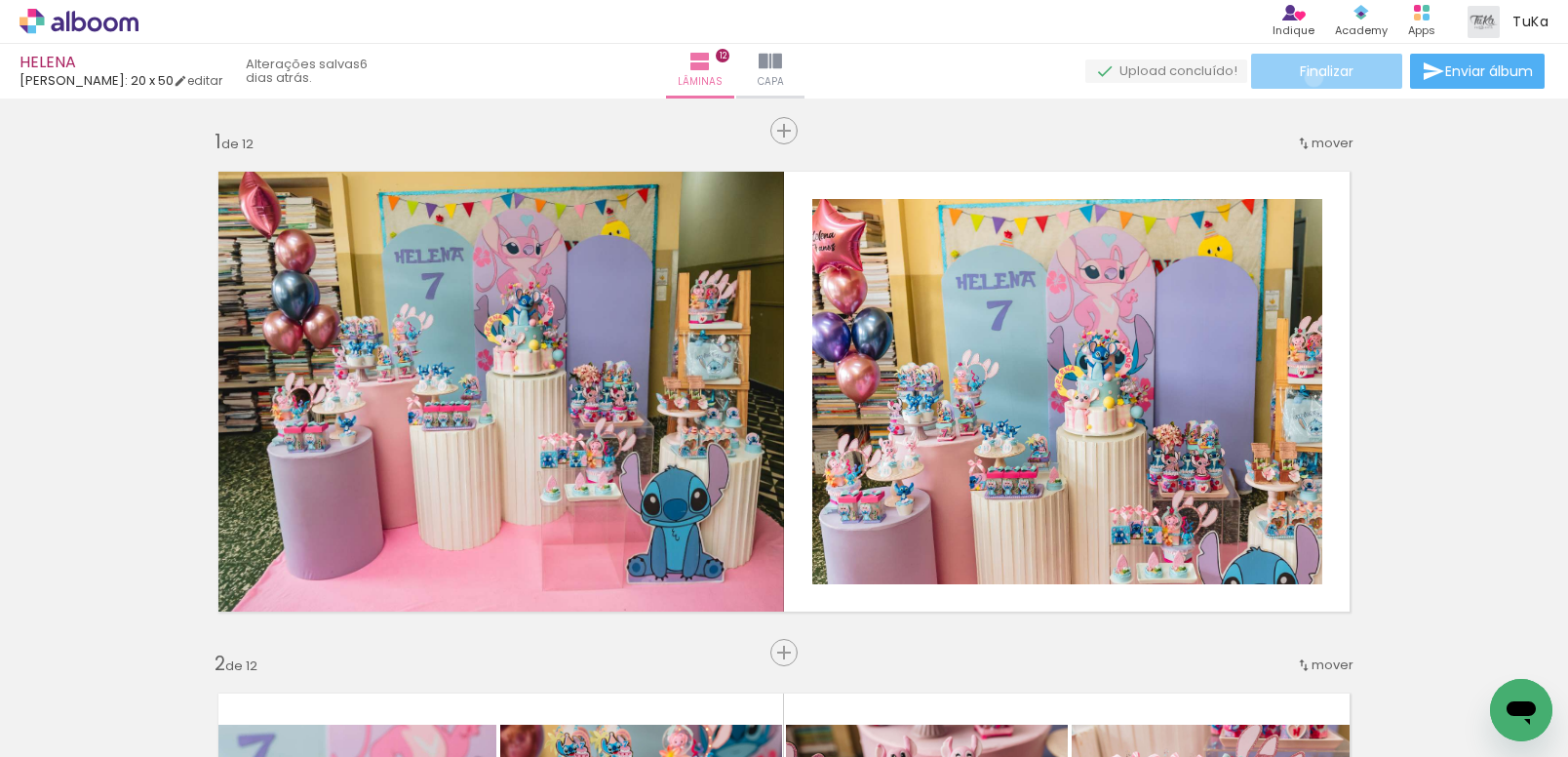 click on "Finalizar" 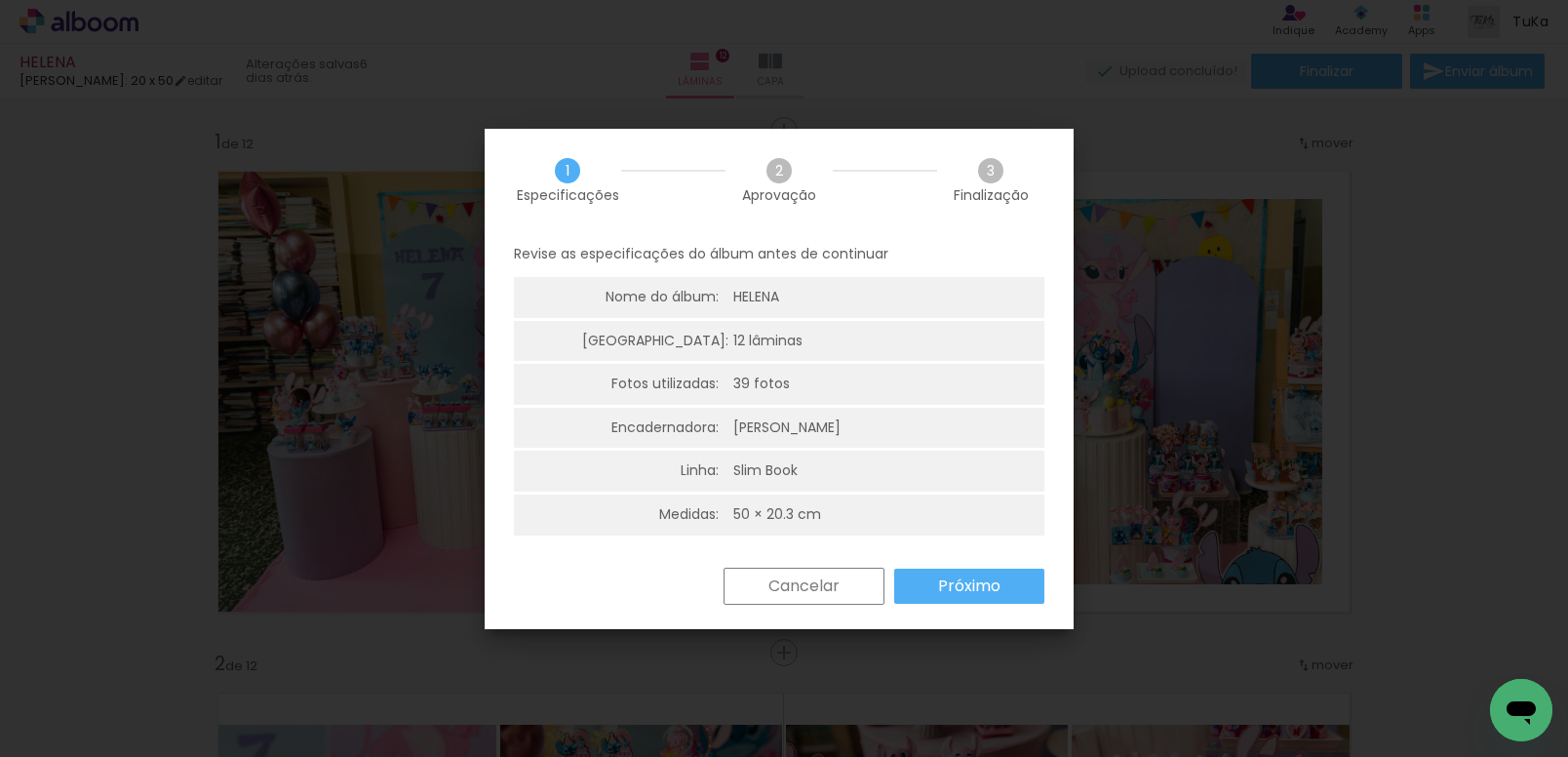 click on "Próximo" at bounding box center (969, 586) 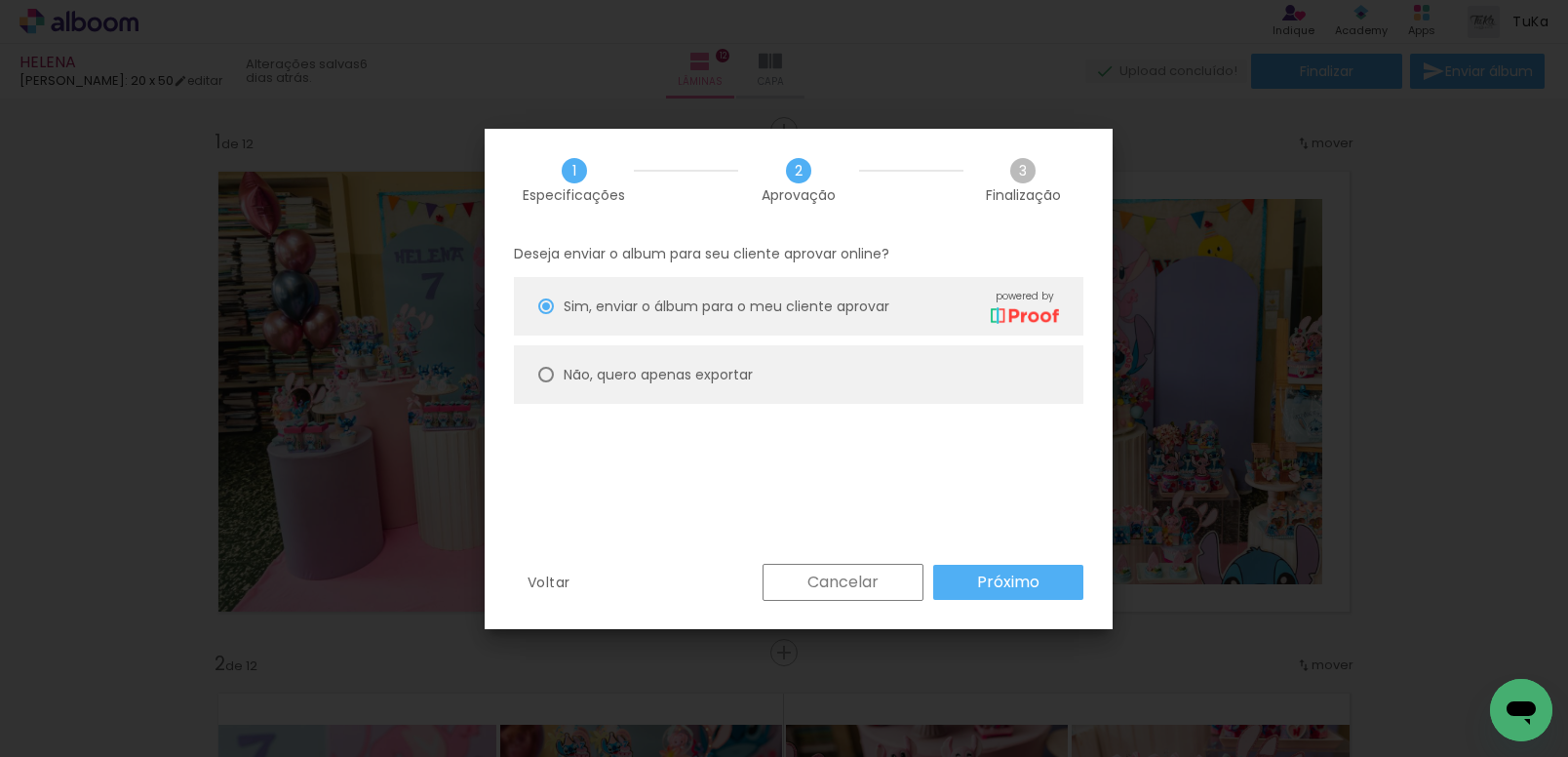 click on "Não, quero apenas exportar" at bounding box center (799, 375) 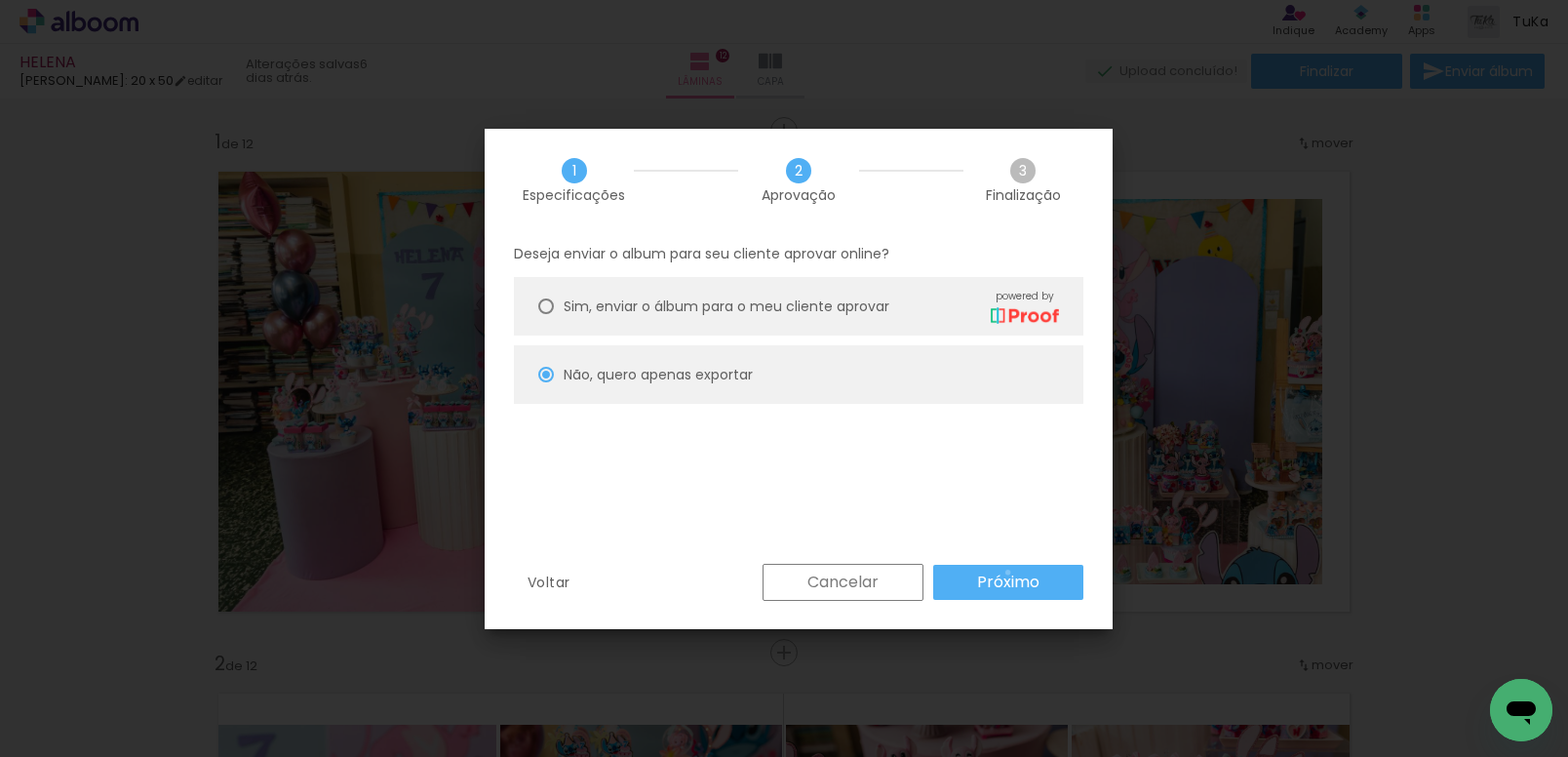 click on "Próximo" at bounding box center [0, 0] 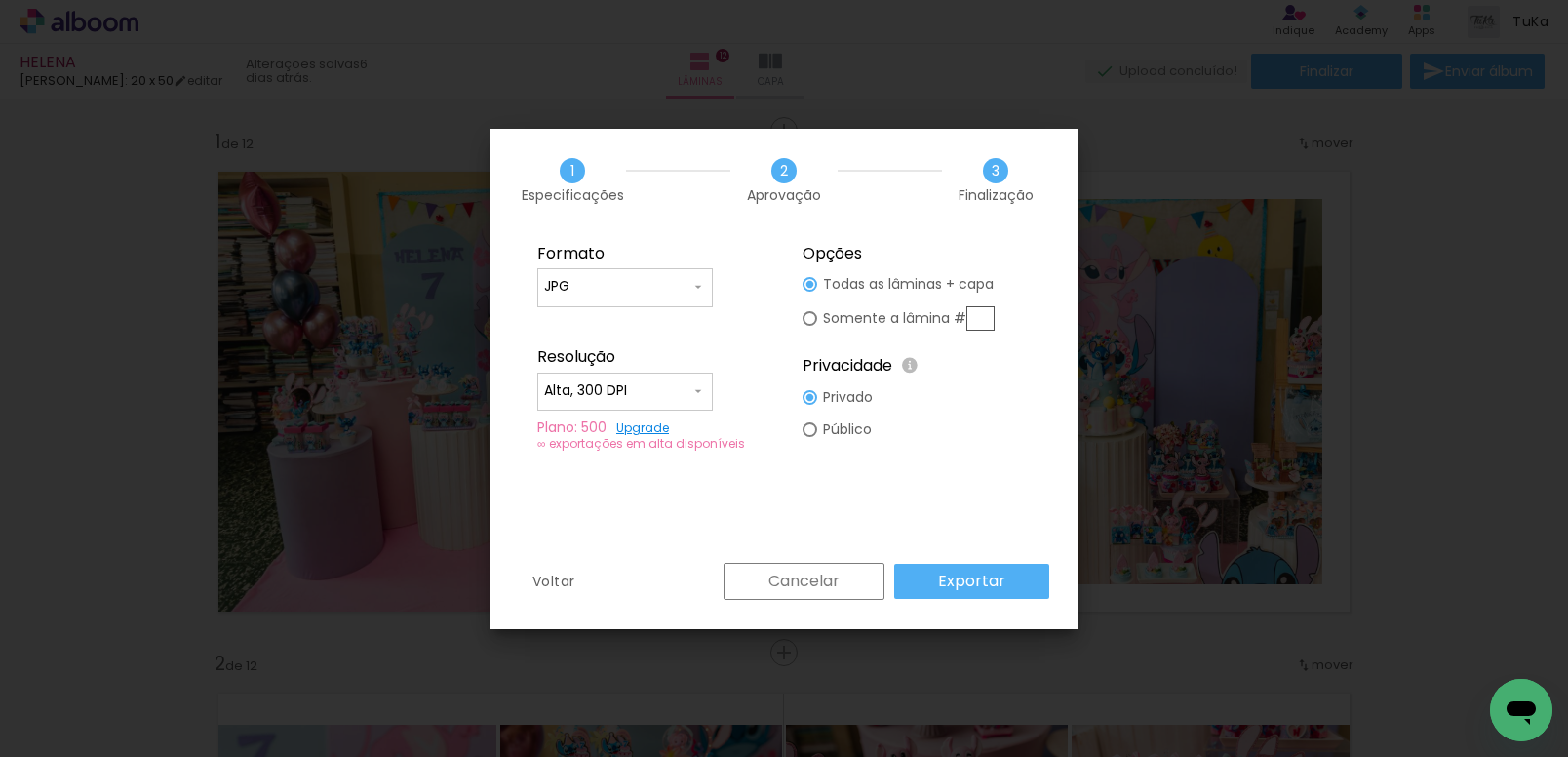 click on "Exportar" at bounding box center [971, 581] 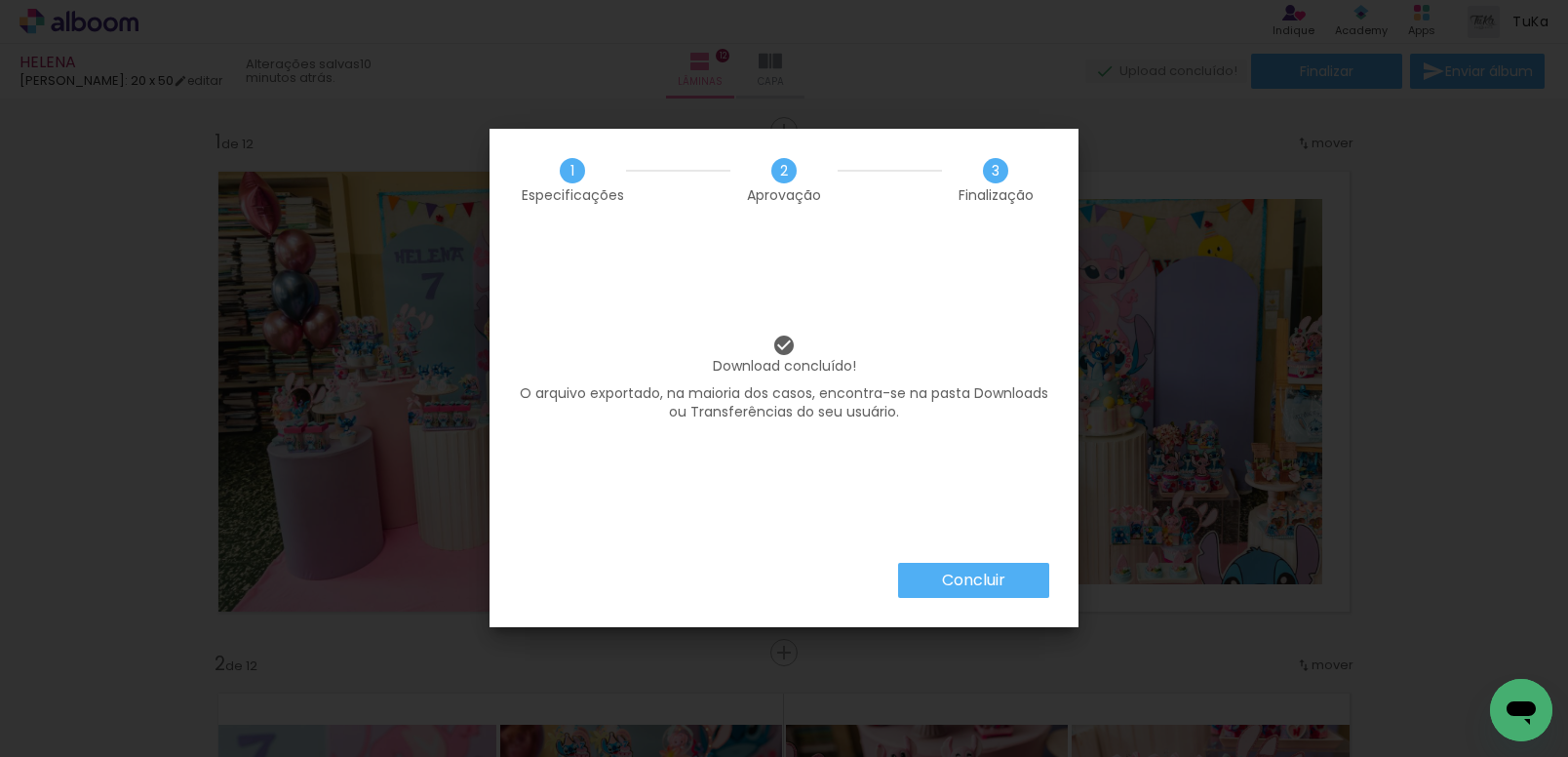 scroll, scrollTop: 0, scrollLeft: 0, axis: both 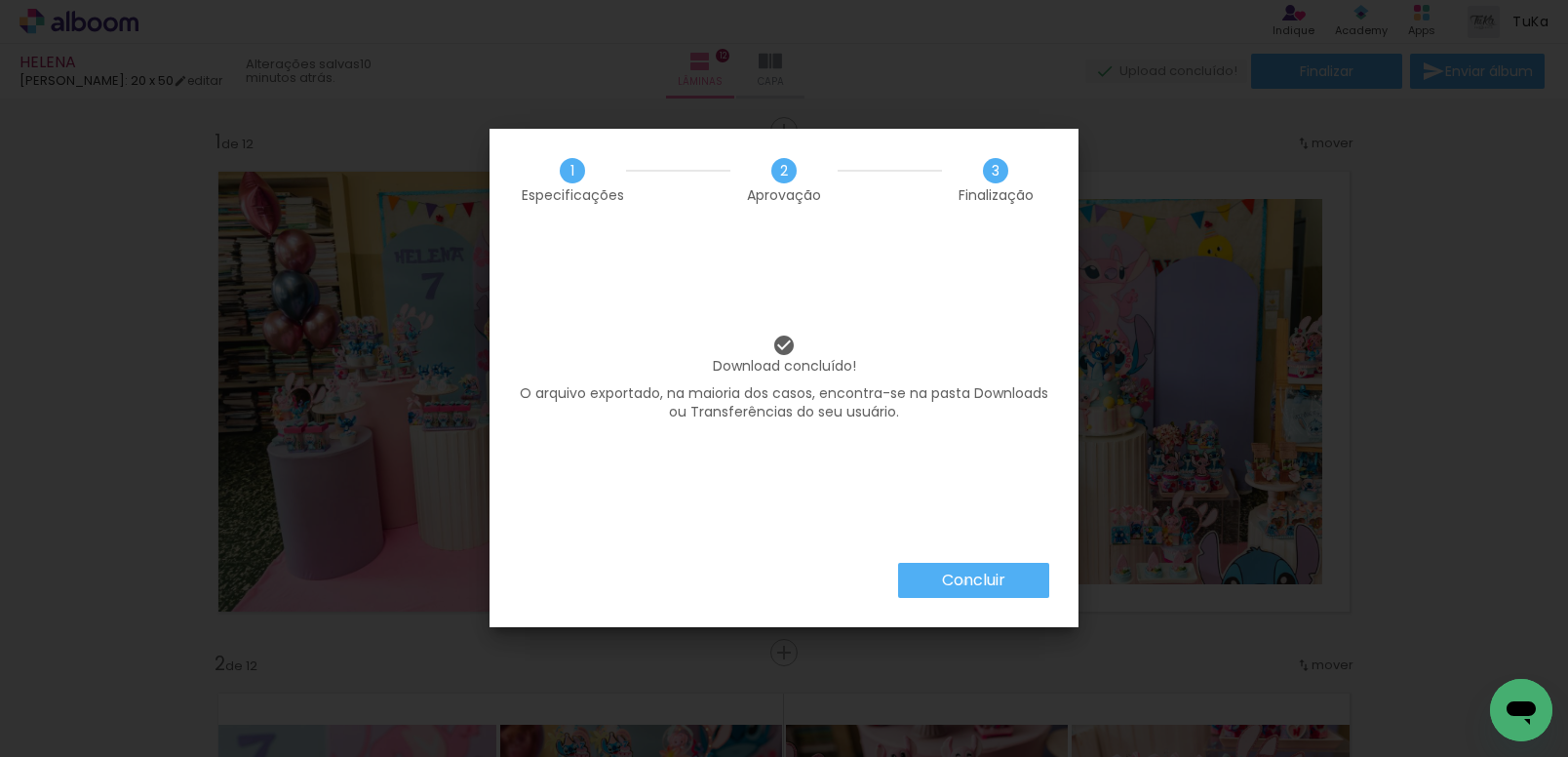 click on "Concluir" at bounding box center [0, 0] 